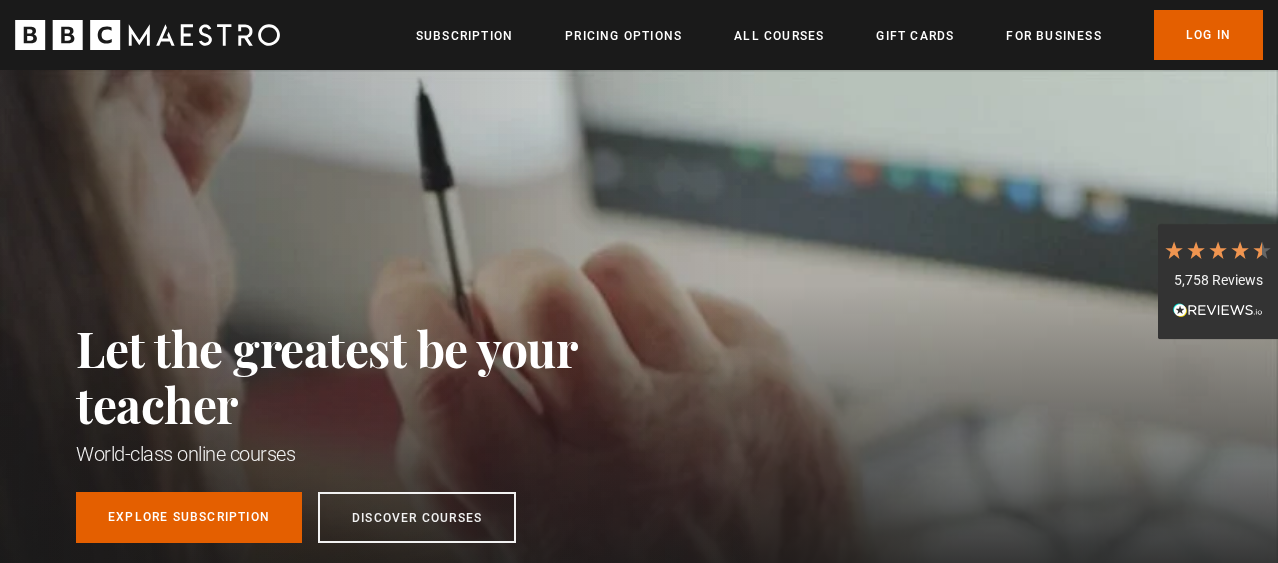 scroll, scrollTop: 0, scrollLeft: 0, axis: both 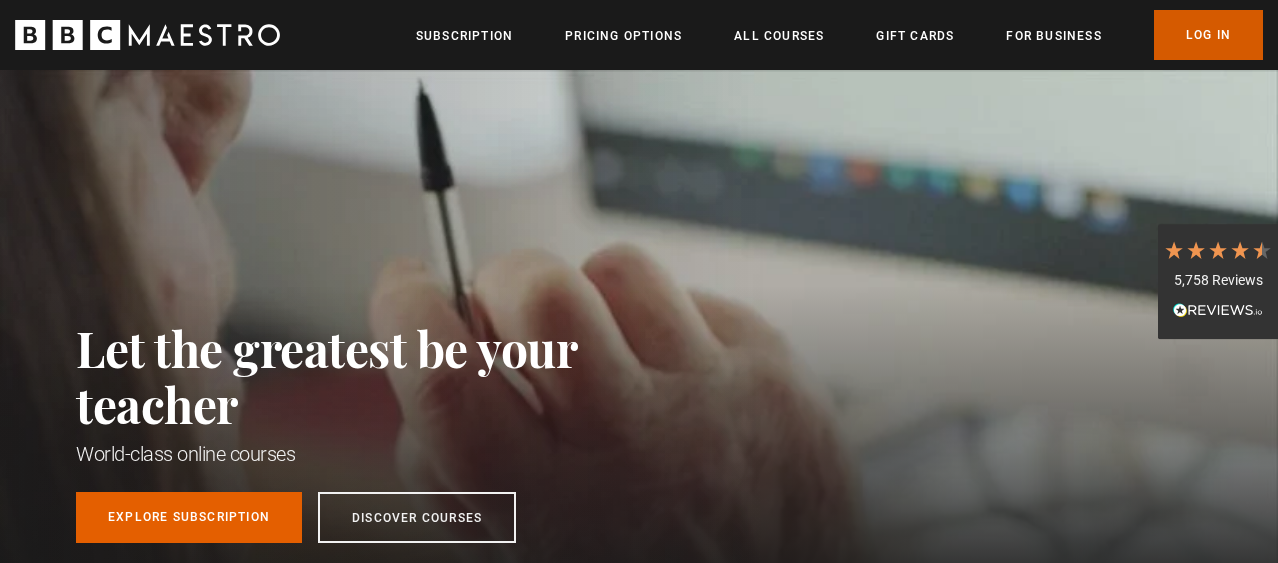 click on "Log In" at bounding box center (1208, 35) 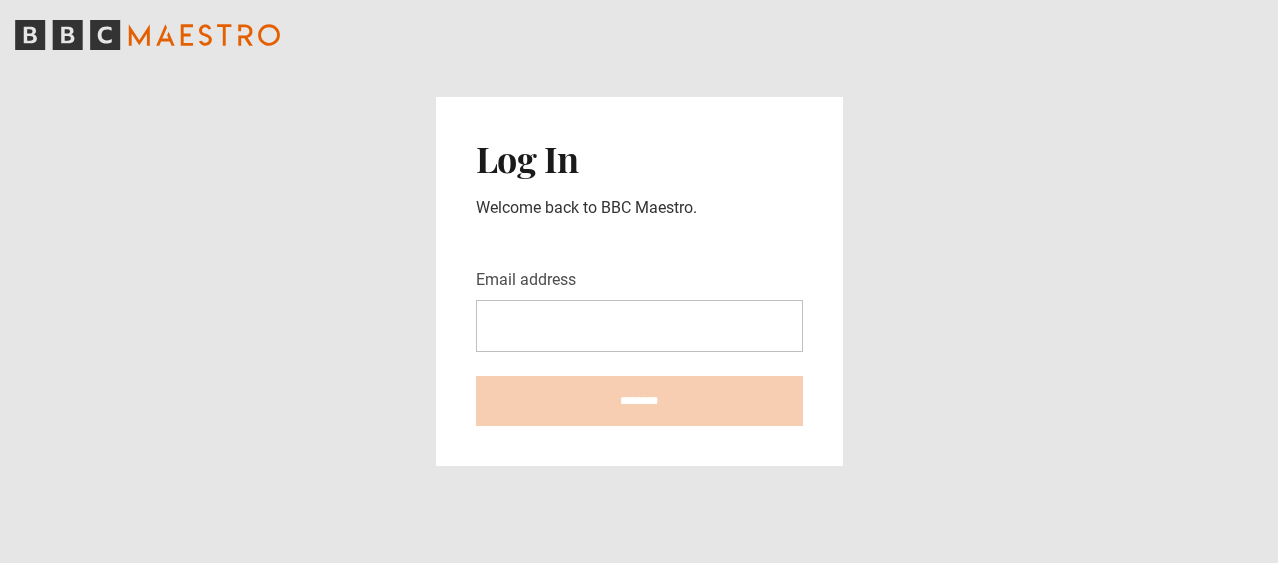 scroll, scrollTop: 0, scrollLeft: 0, axis: both 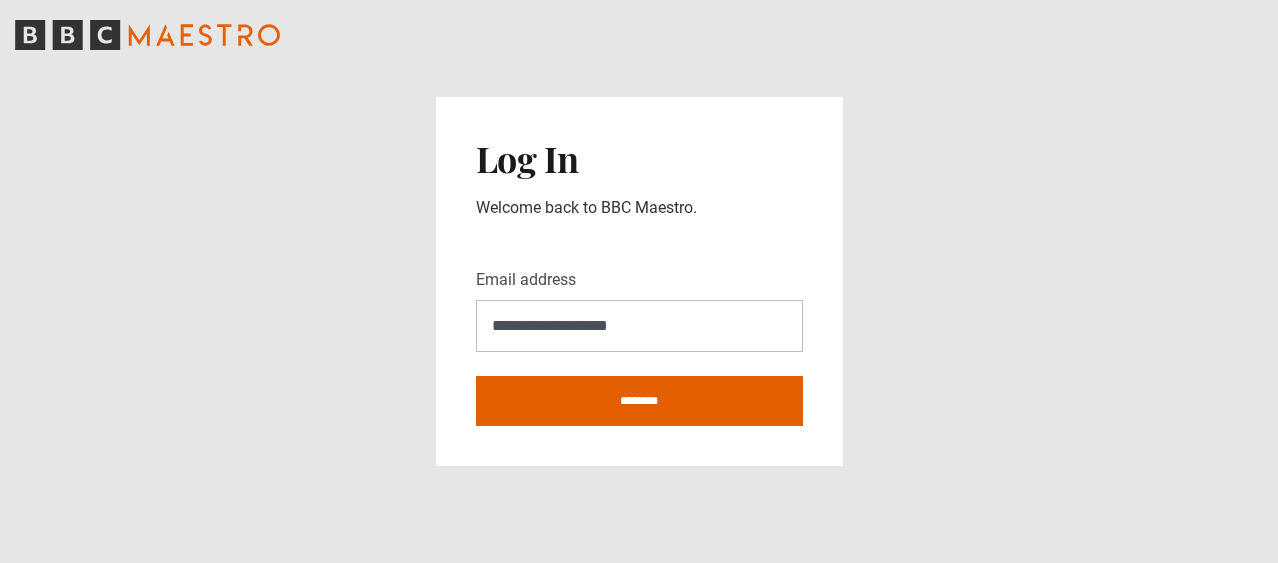 type on "**********" 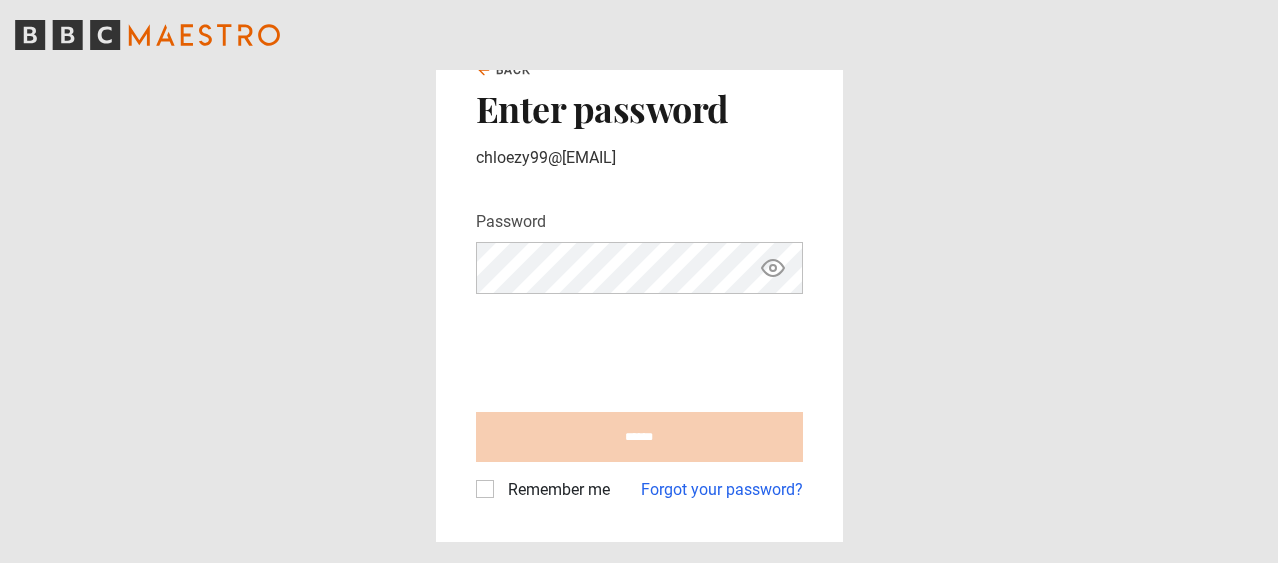 scroll, scrollTop: 0, scrollLeft: 0, axis: both 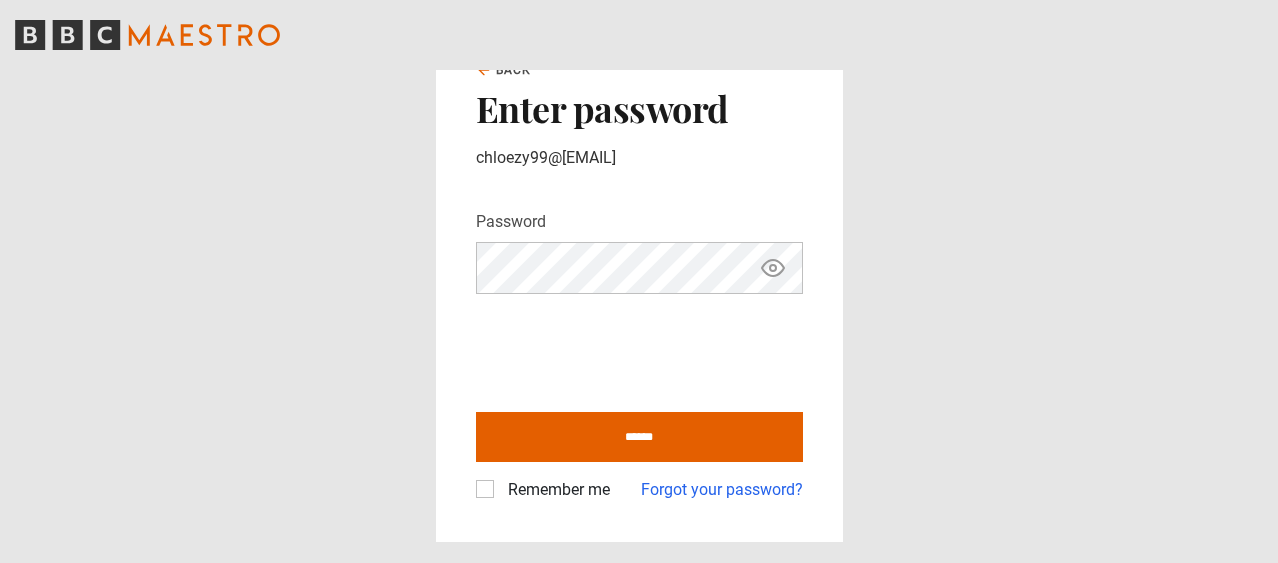 click on "******" at bounding box center (639, 437) 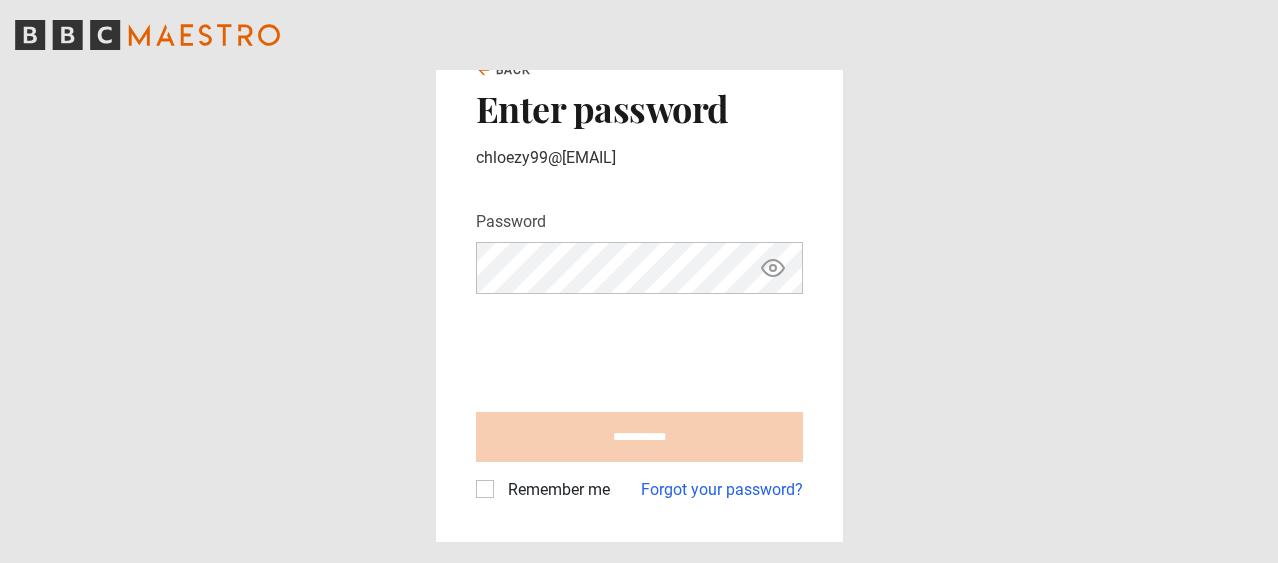 type on "**********" 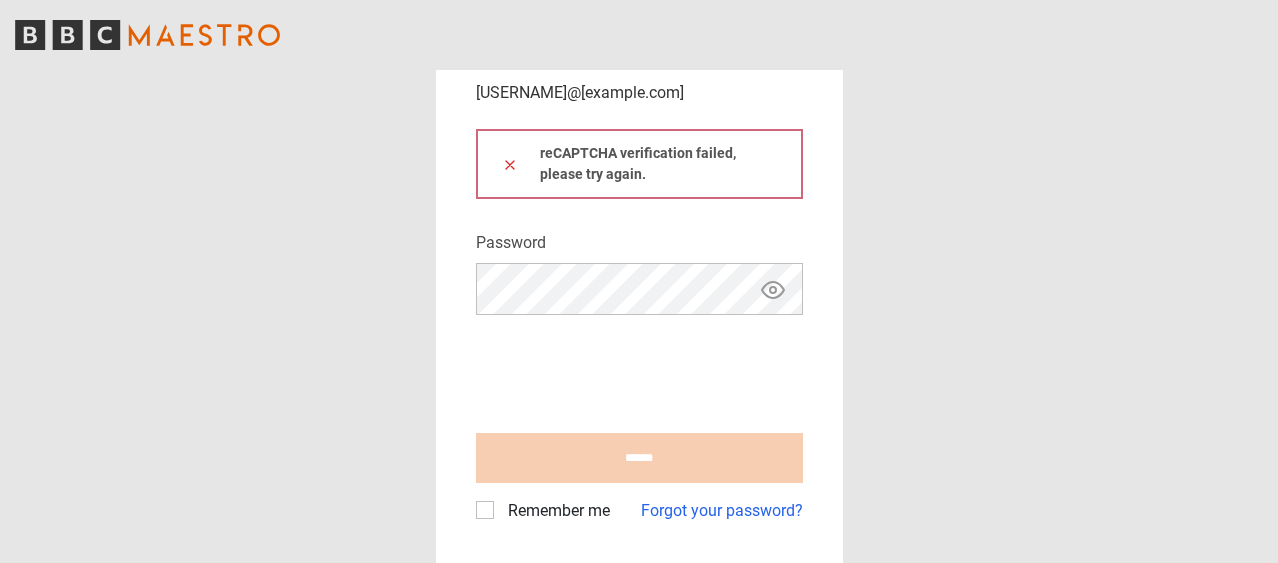 scroll, scrollTop: 43, scrollLeft: 0, axis: vertical 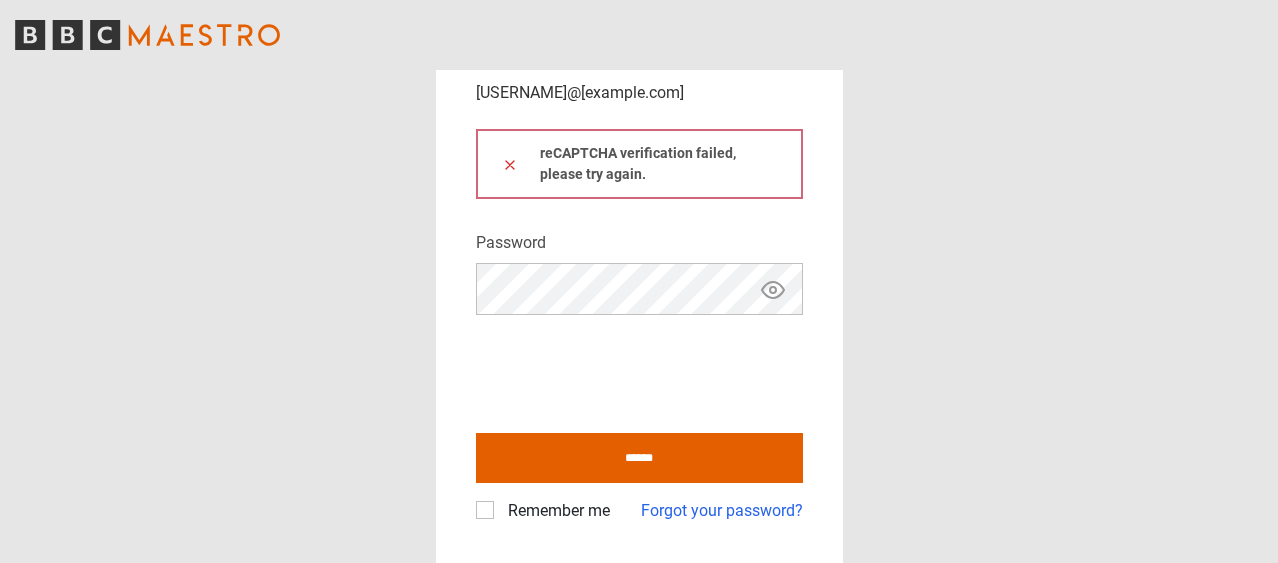 click on "Remember me
Forgot your password?" at bounding box center [639, 503] 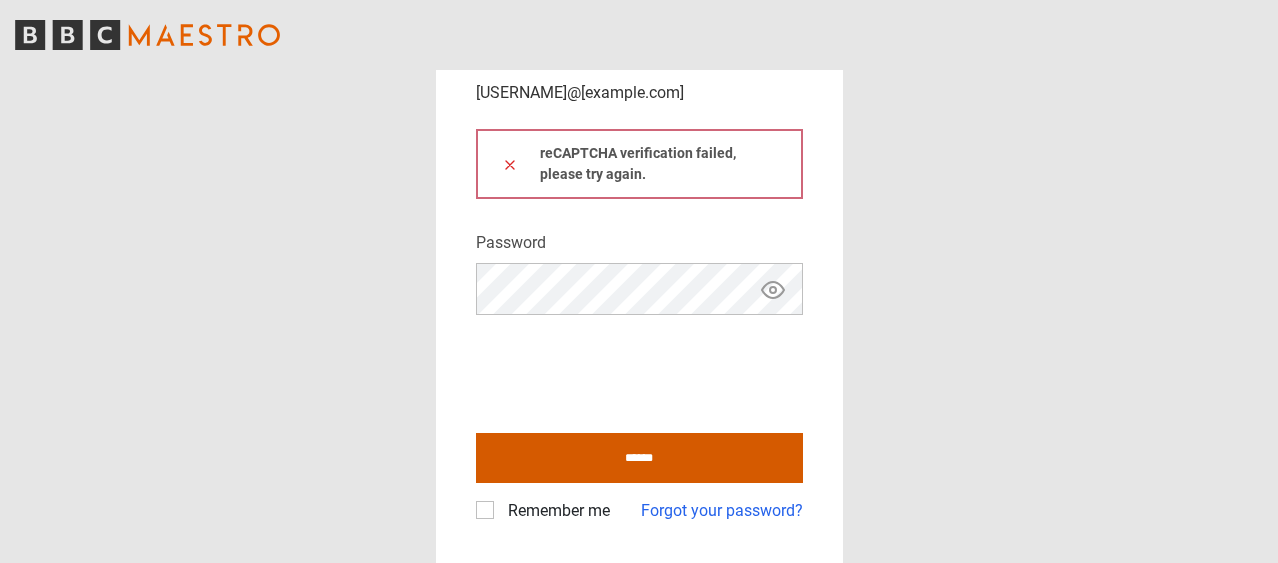 click on "******" at bounding box center (639, 458) 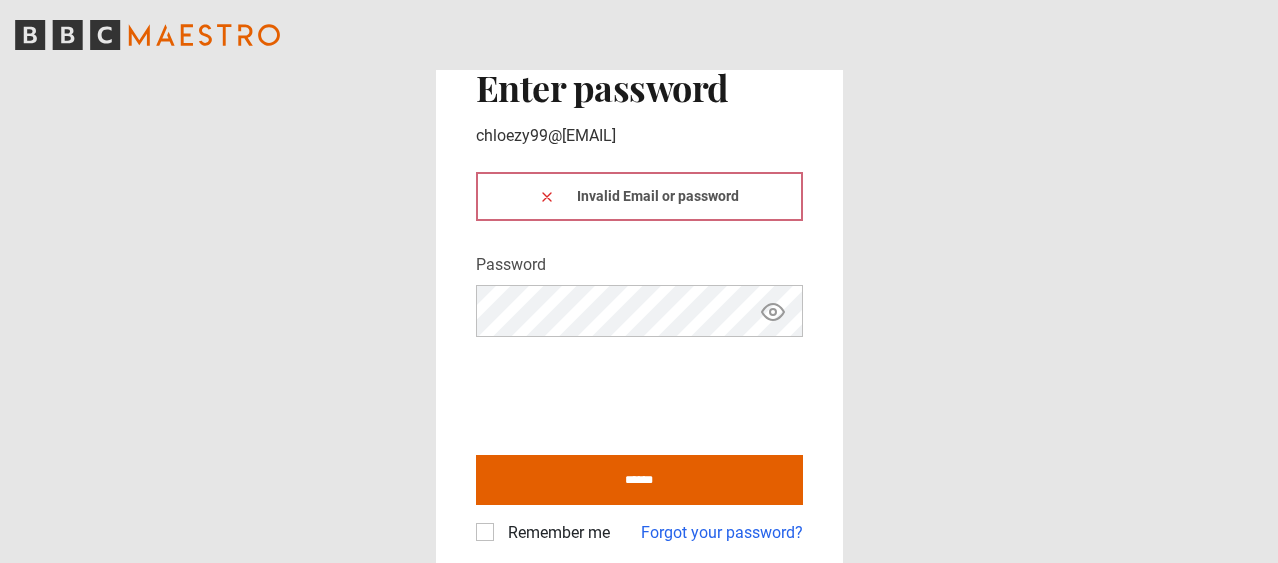 scroll, scrollTop: 0, scrollLeft: 0, axis: both 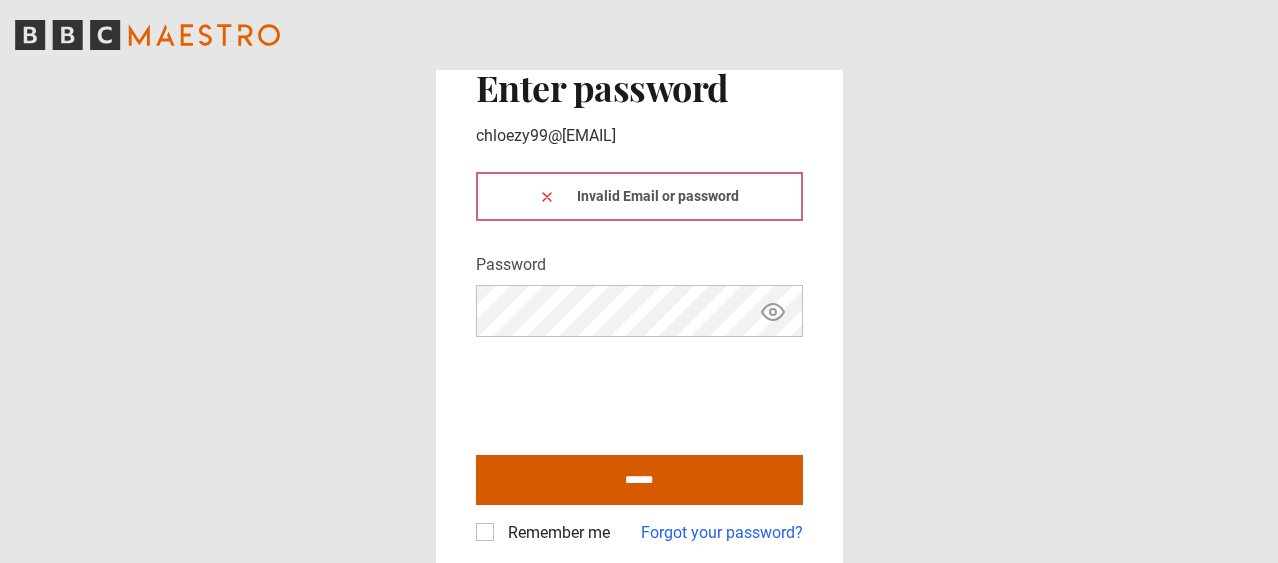 click on "******" at bounding box center [639, 480] 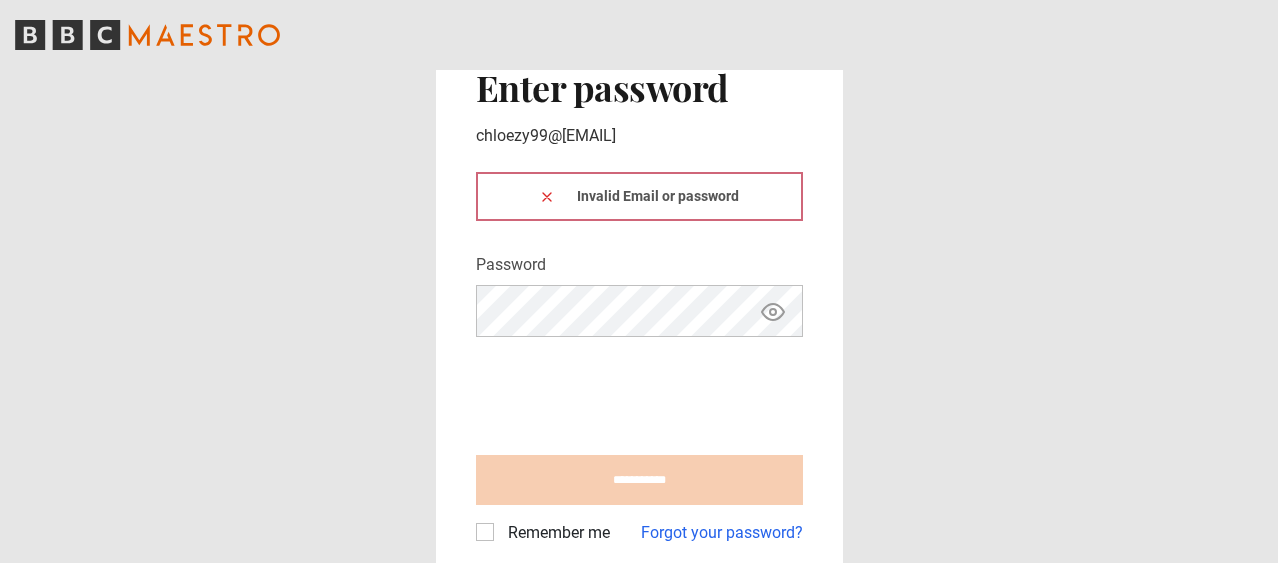 type on "**********" 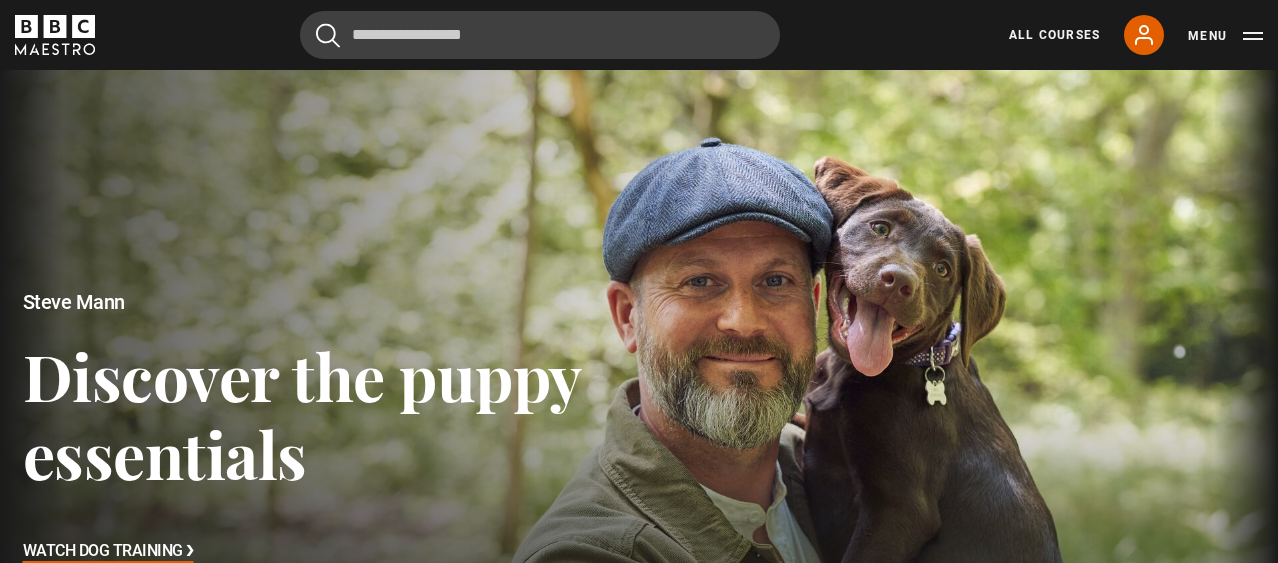 scroll, scrollTop: 0, scrollLeft: 0, axis: both 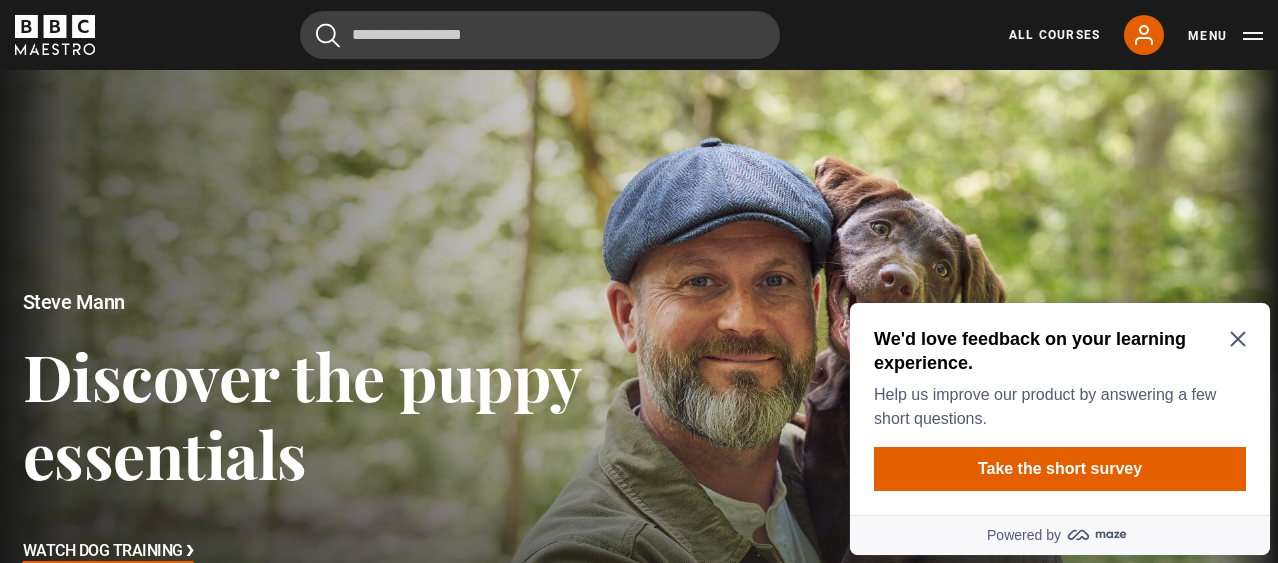 click on "We'd love feedback on your learning experience." at bounding box center [1056, 351] 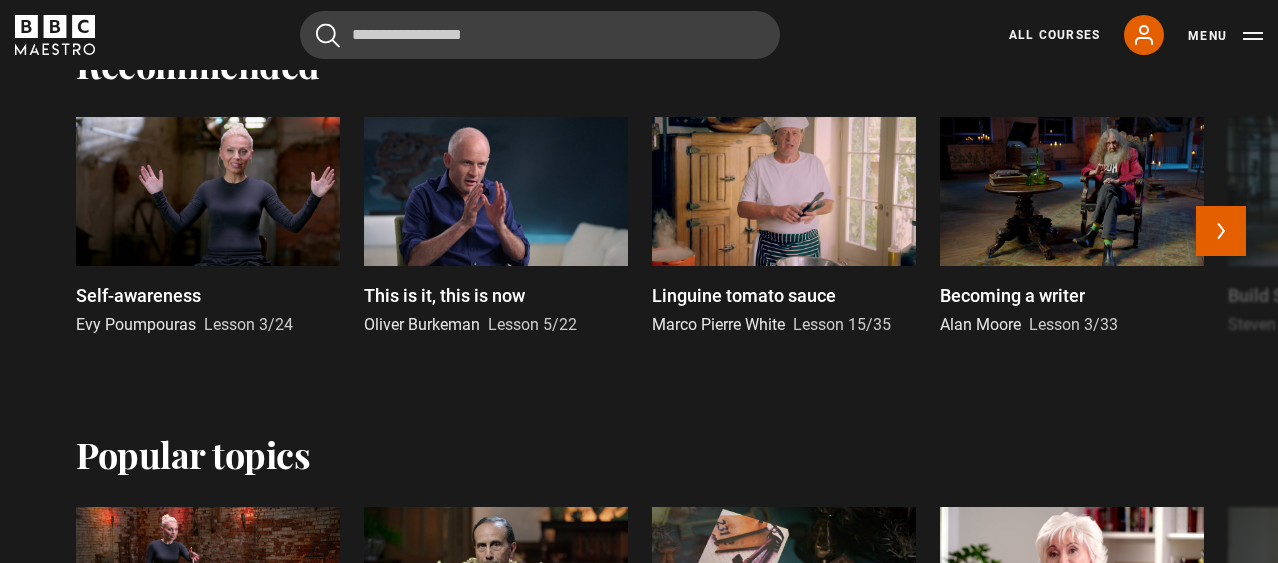 scroll, scrollTop: 1285, scrollLeft: 0, axis: vertical 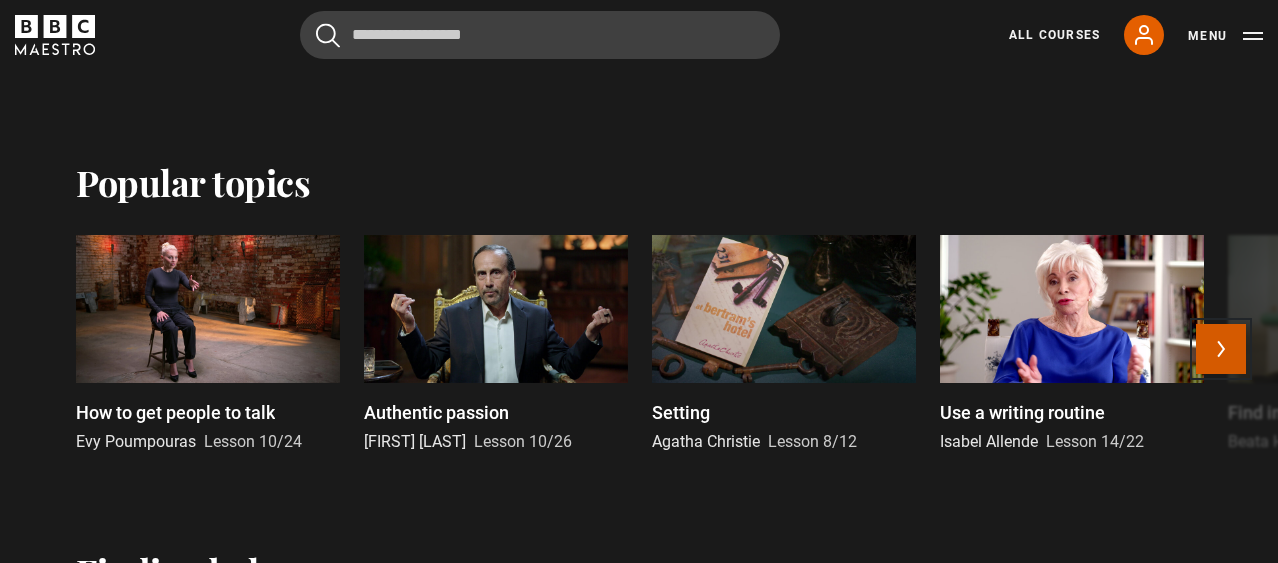 click on "Next" at bounding box center (1221, 349) 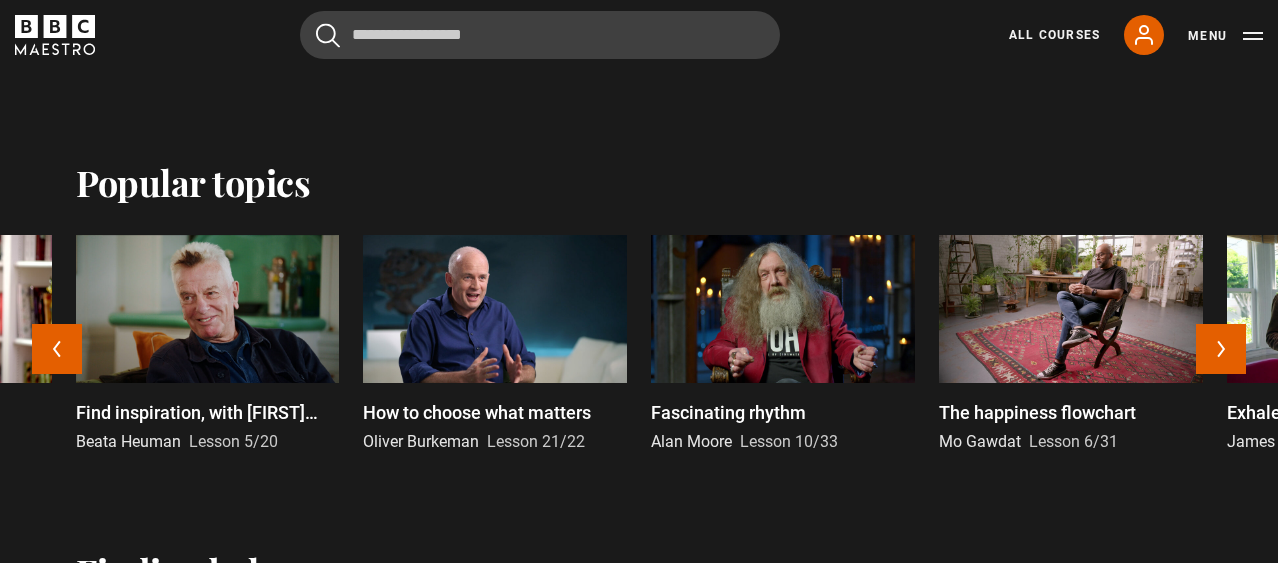 click at bounding box center [1071, 309] 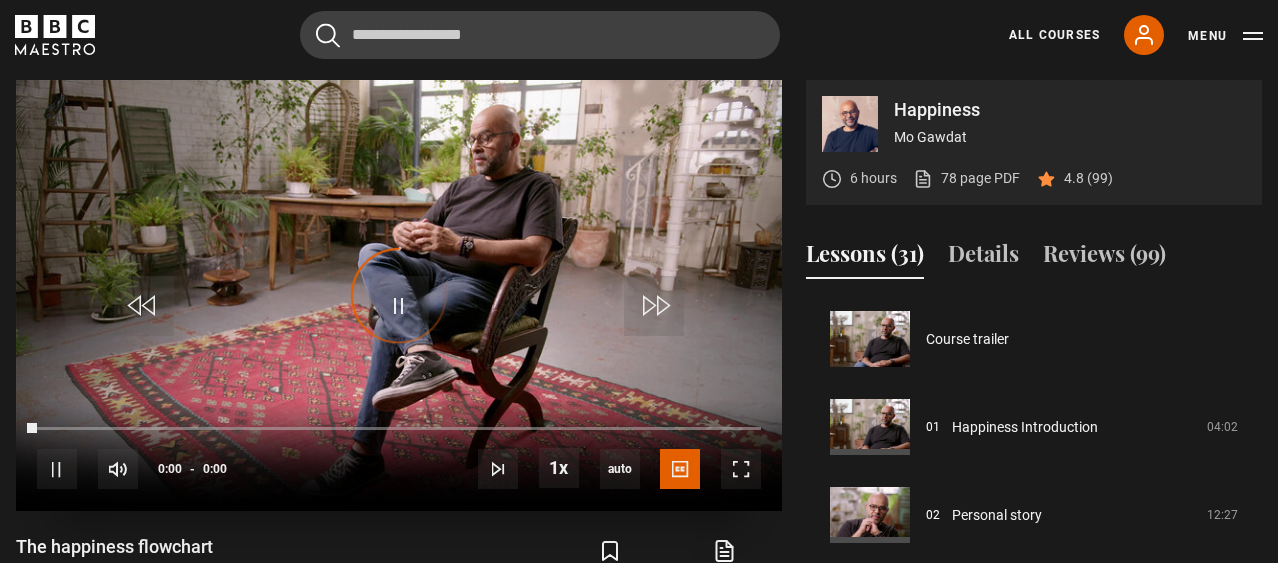 scroll, scrollTop: 804, scrollLeft: 0, axis: vertical 